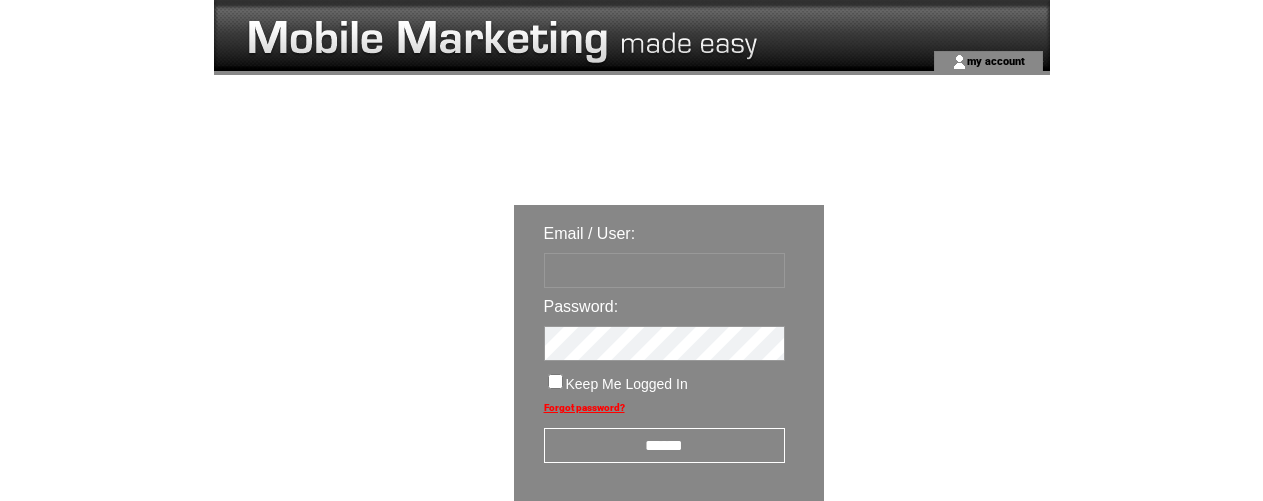 scroll, scrollTop: 0, scrollLeft: 0, axis: both 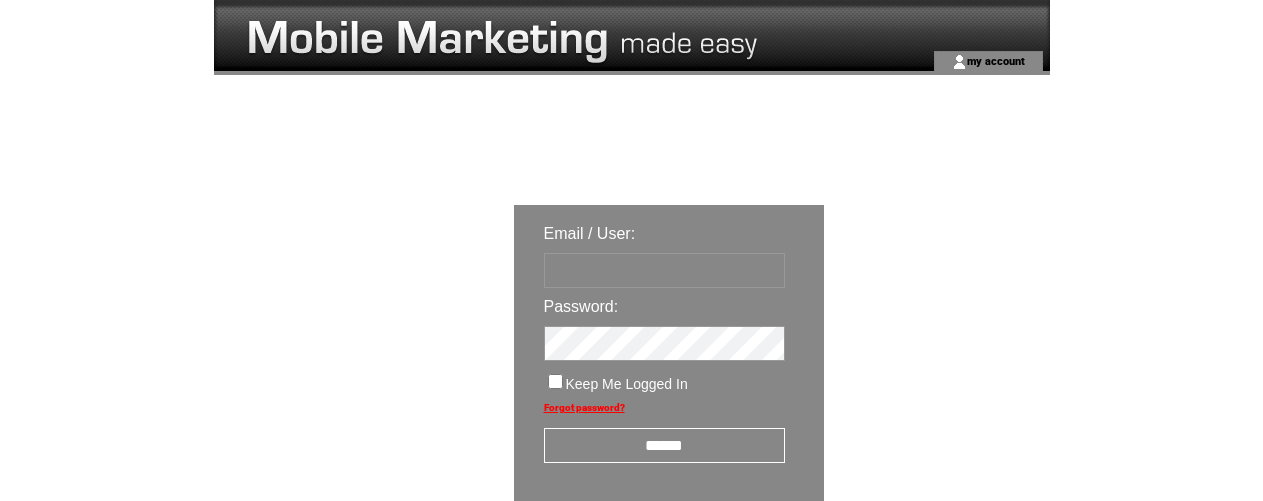 type on "********" 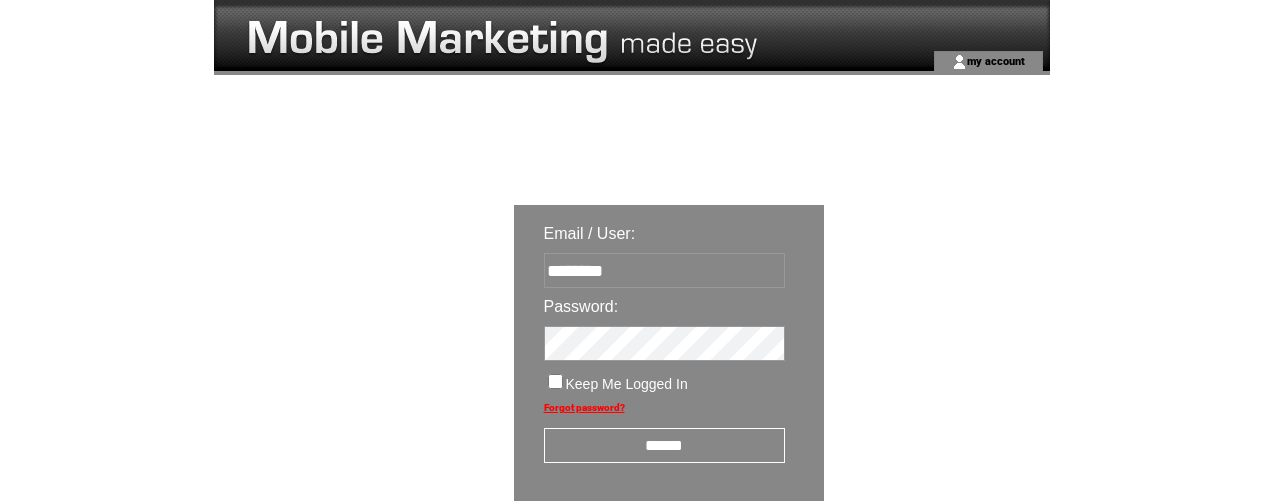 click on "******" at bounding box center (664, 445) 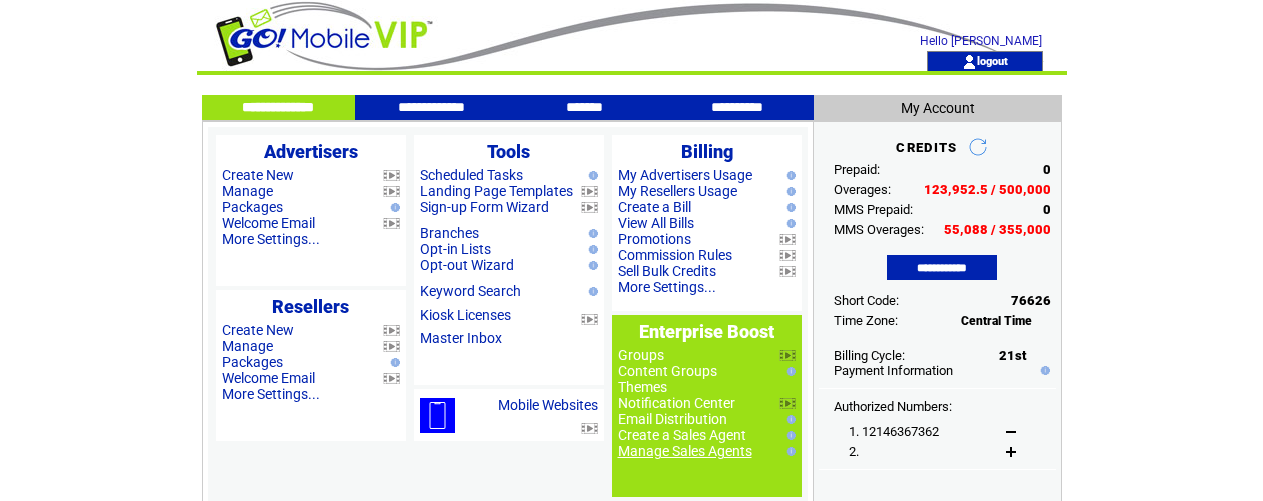 scroll, scrollTop: 0, scrollLeft: 0, axis: both 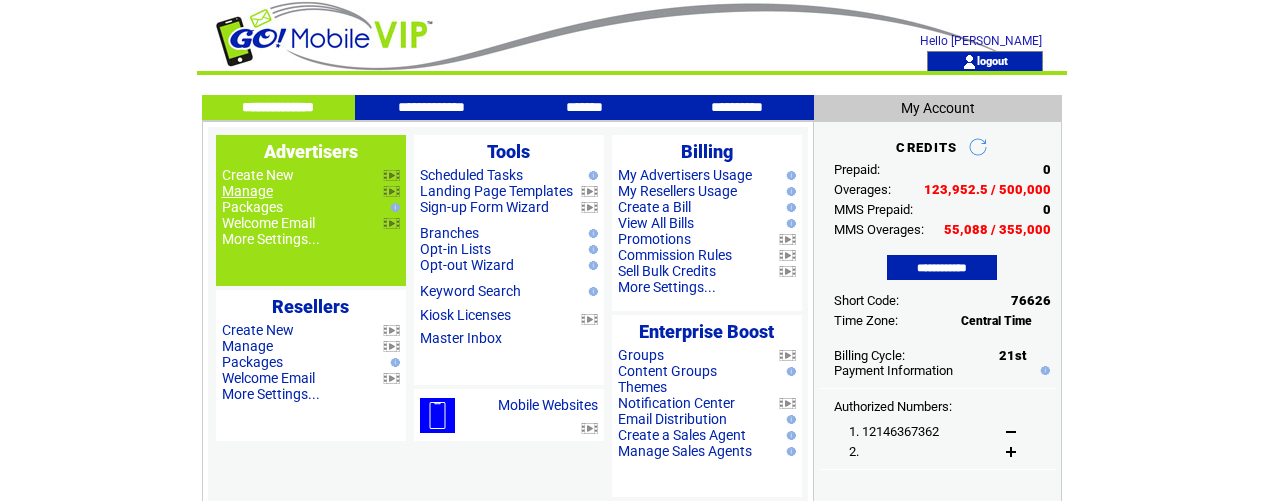 click on "Manage" at bounding box center [247, 191] 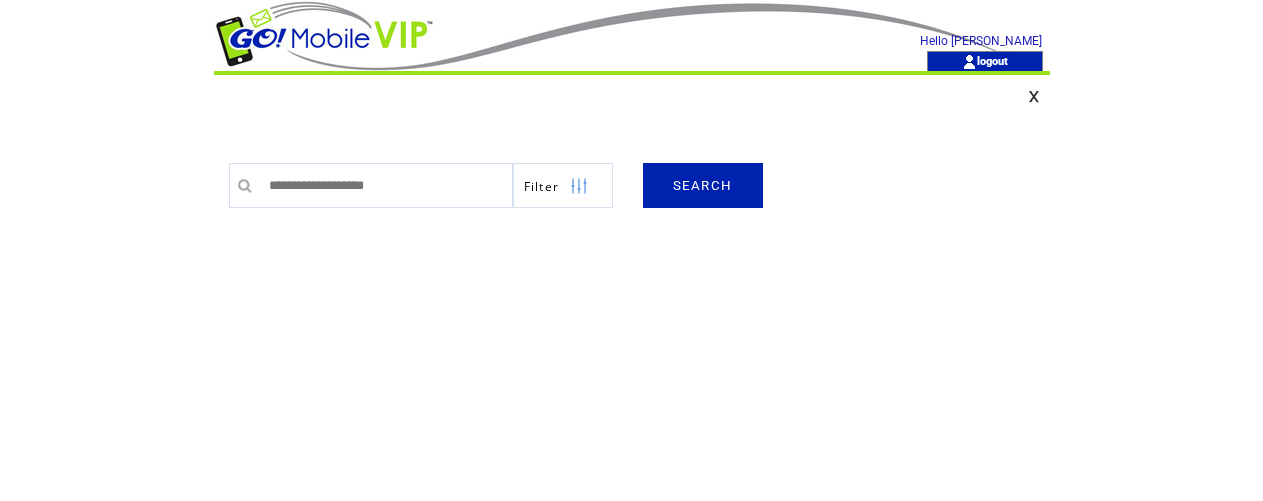 scroll, scrollTop: 0, scrollLeft: 0, axis: both 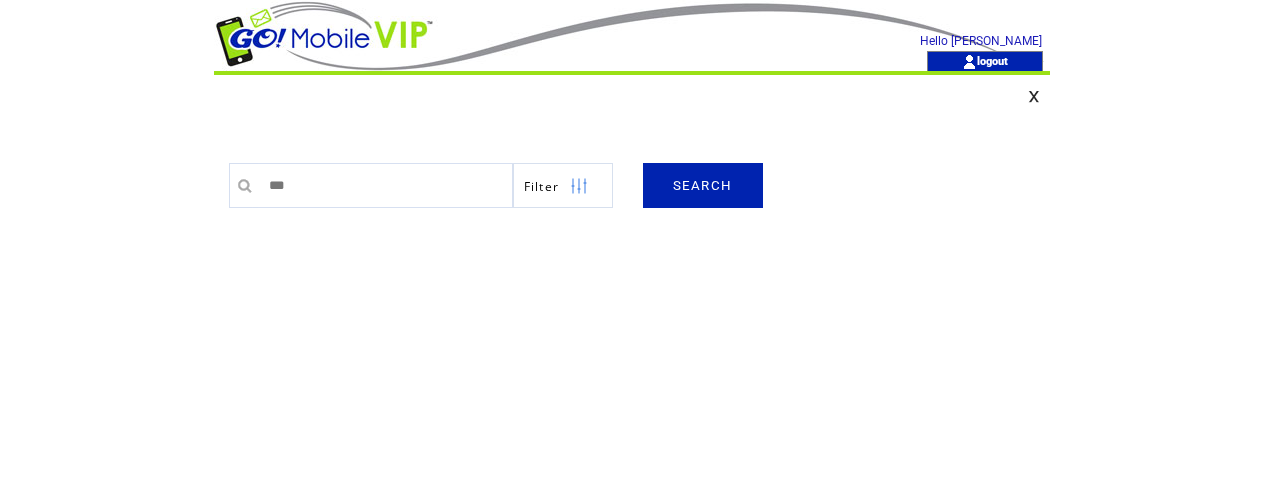 type on "*********" 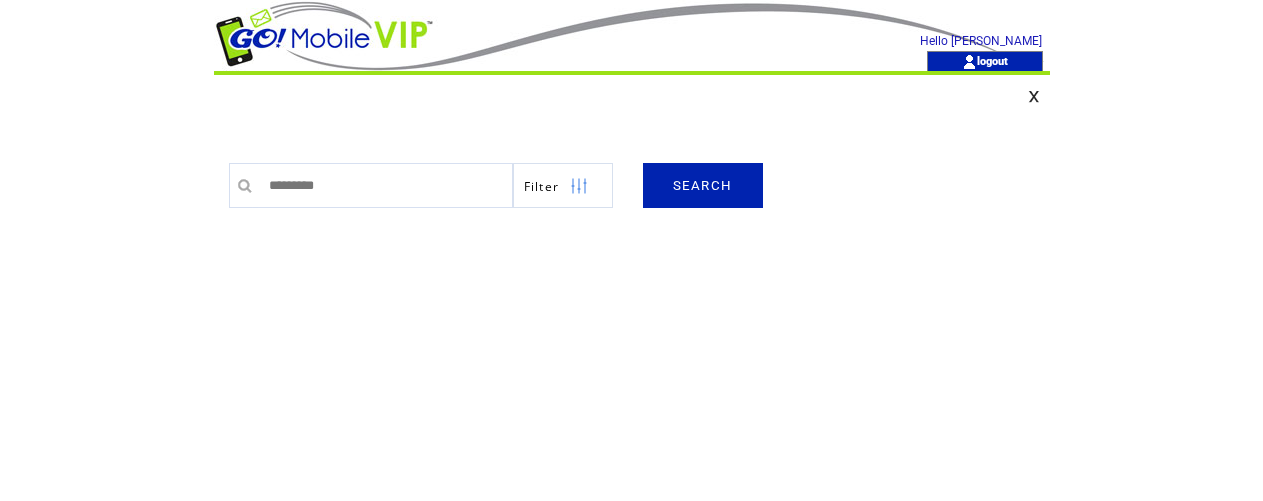 click on "SEARCH" at bounding box center (703, 185) 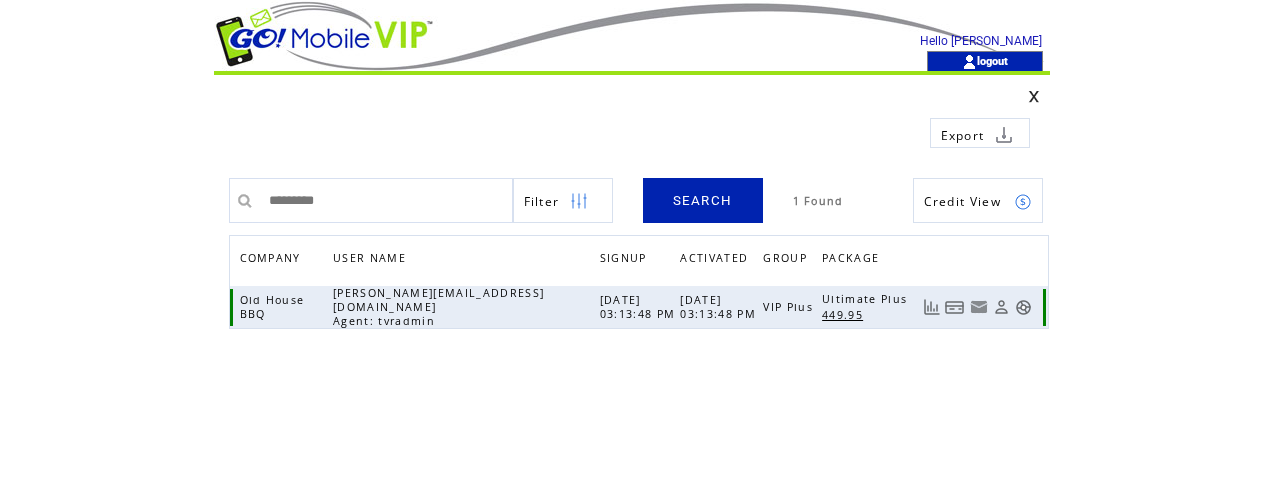 scroll, scrollTop: 0, scrollLeft: 0, axis: both 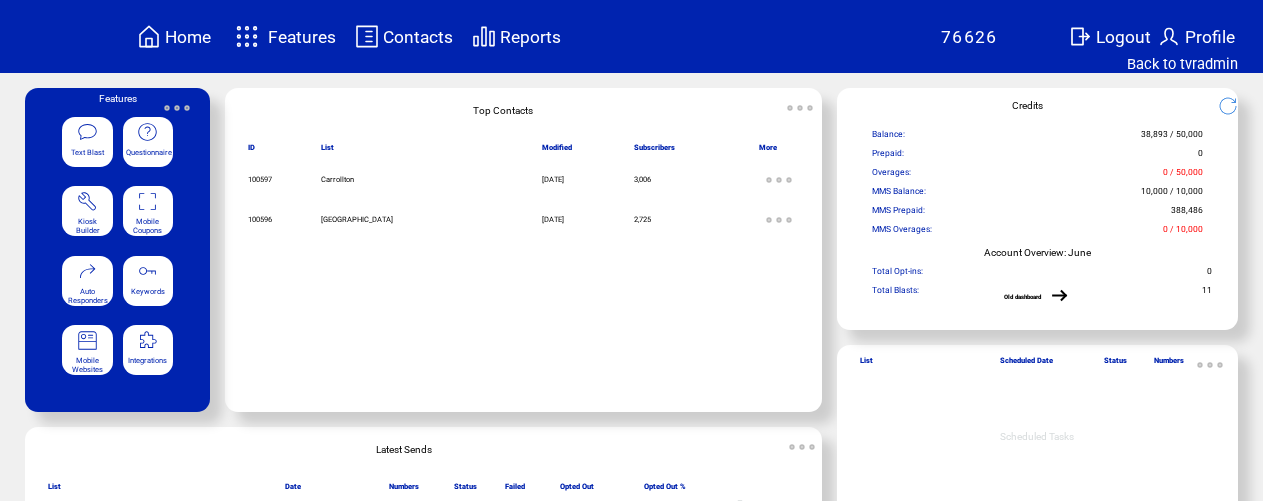 drag, startPoint x: 0, startPoint y: 0, endPoint x: 143, endPoint y: 208, distance: 252.41434 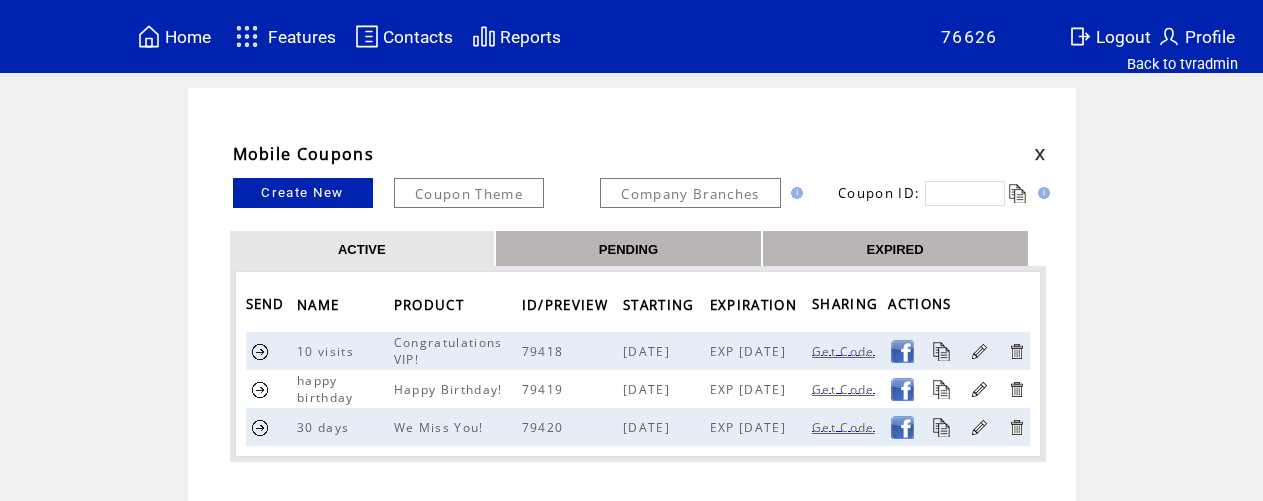 scroll, scrollTop: 0, scrollLeft: 0, axis: both 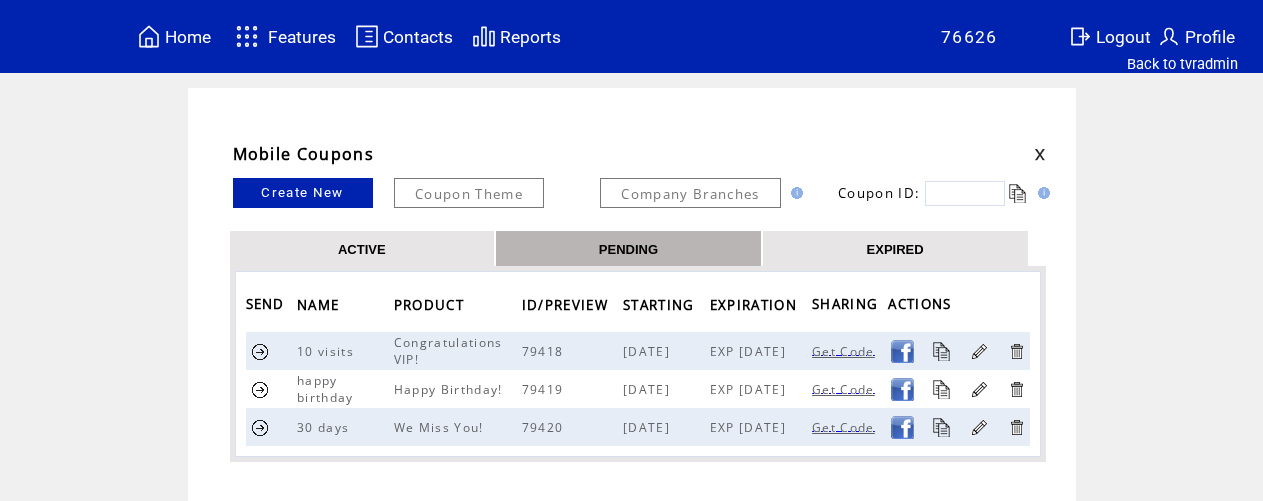 click on "EXPIRED" at bounding box center [895, 248] 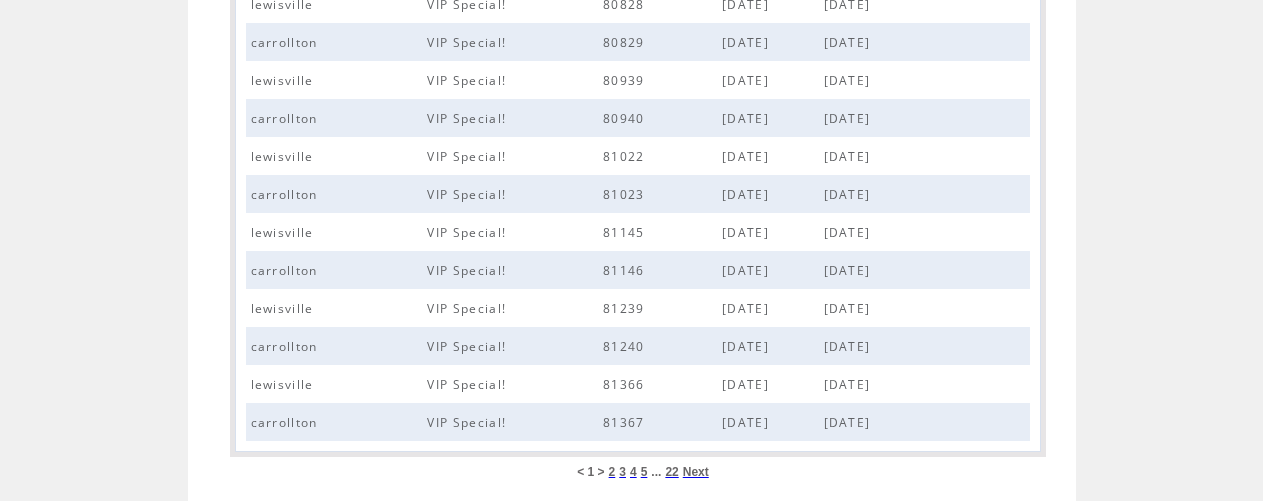 scroll, scrollTop: 909, scrollLeft: 0, axis: vertical 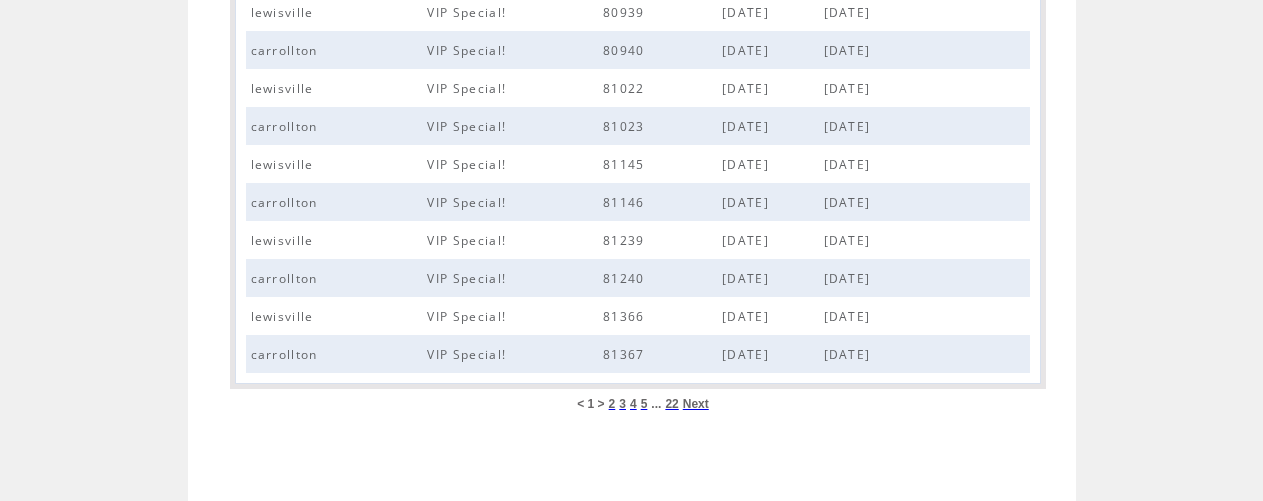 click on "22" at bounding box center [671, 404] 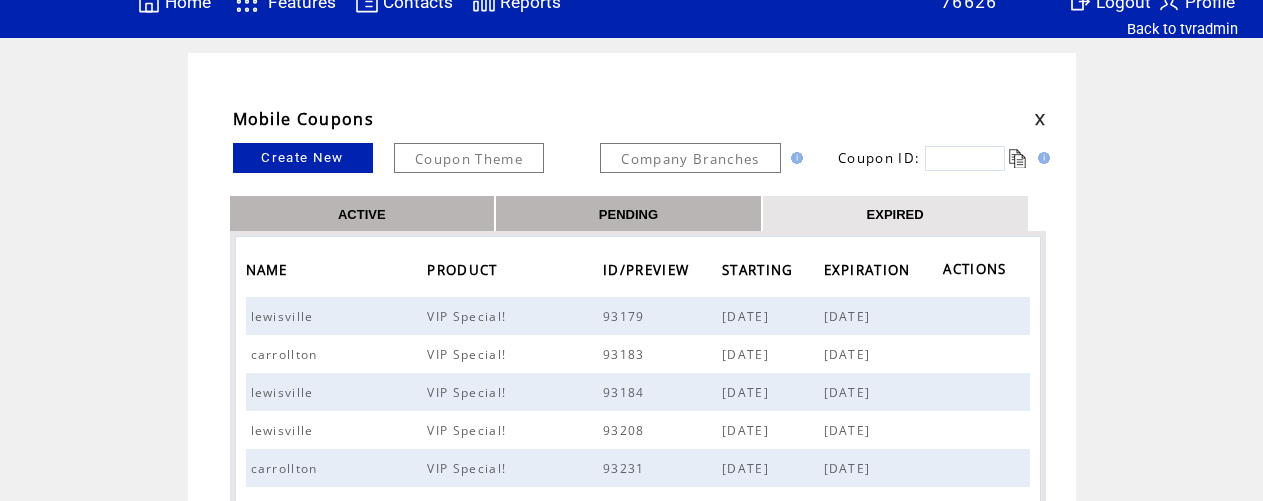 scroll, scrollTop: 0, scrollLeft: 0, axis: both 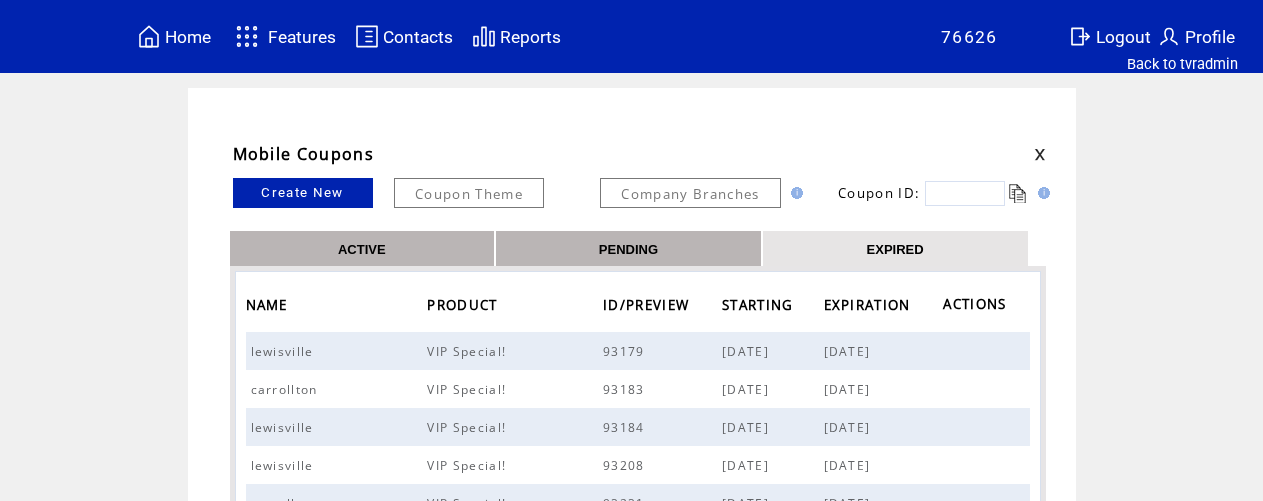 click at bounding box center [965, 193] 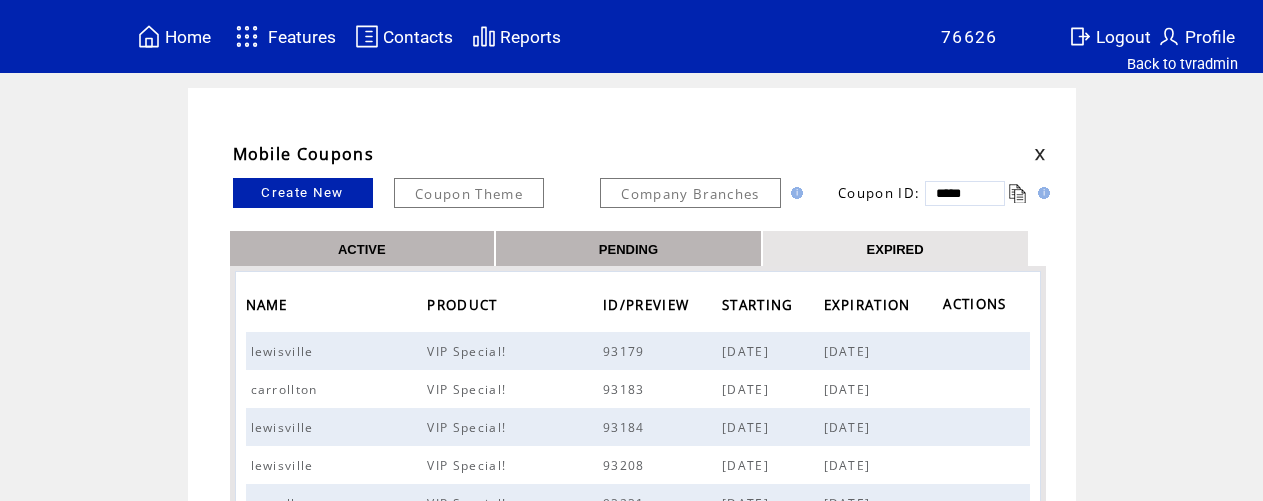 type on "*****" 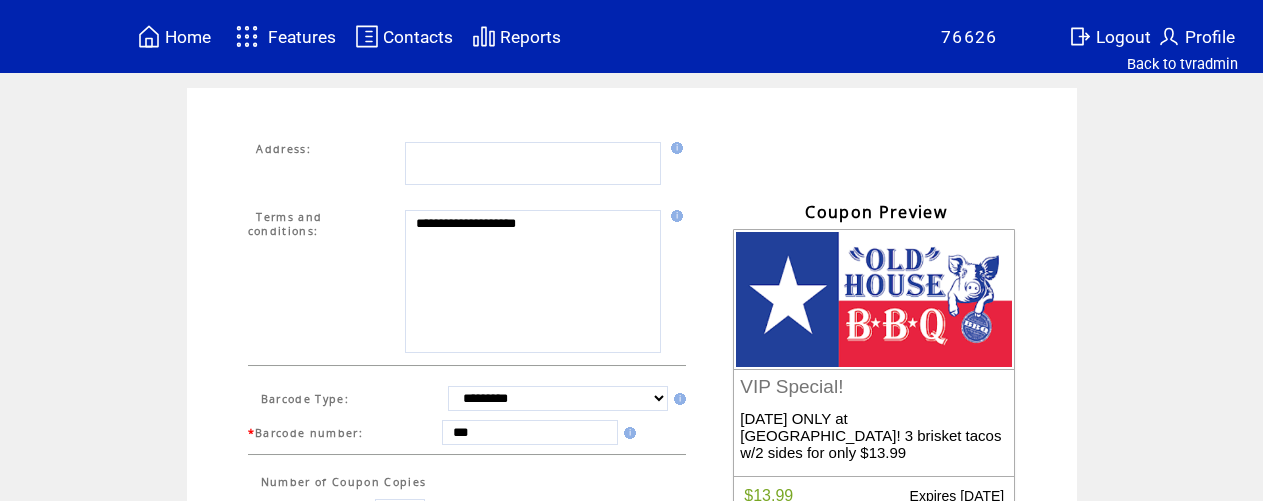 scroll, scrollTop: 672, scrollLeft: 0, axis: vertical 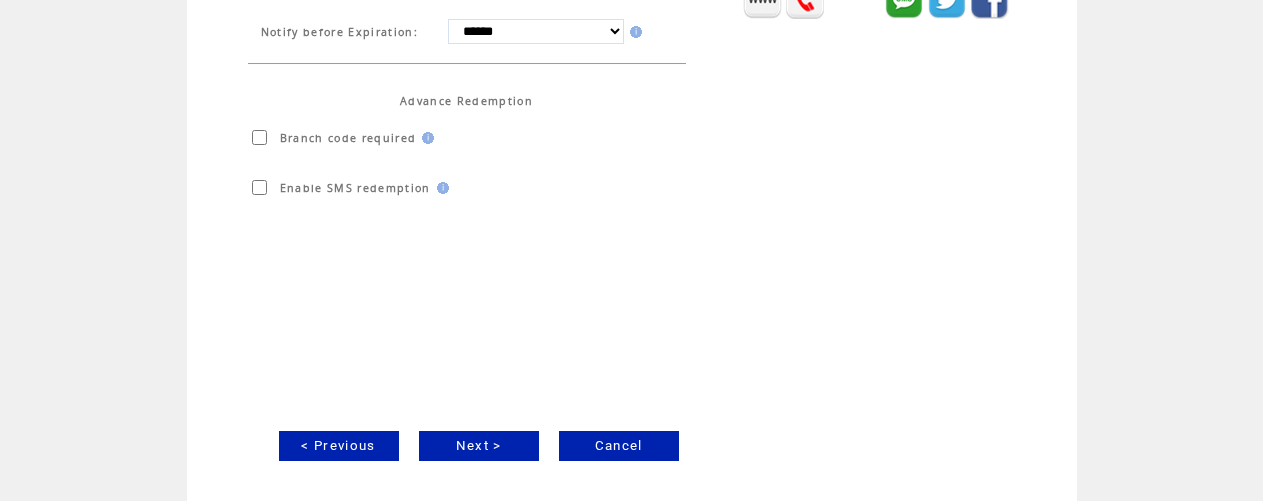 click on "< Previous" at bounding box center [339, 446] 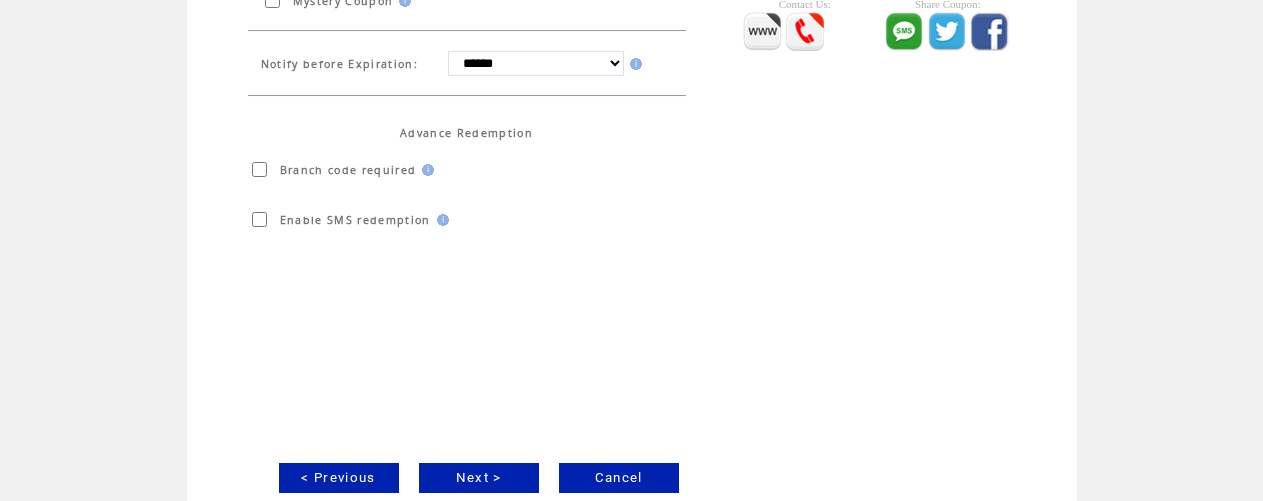 scroll, scrollTop: 672, scrollLeft: 0, axis: vertical 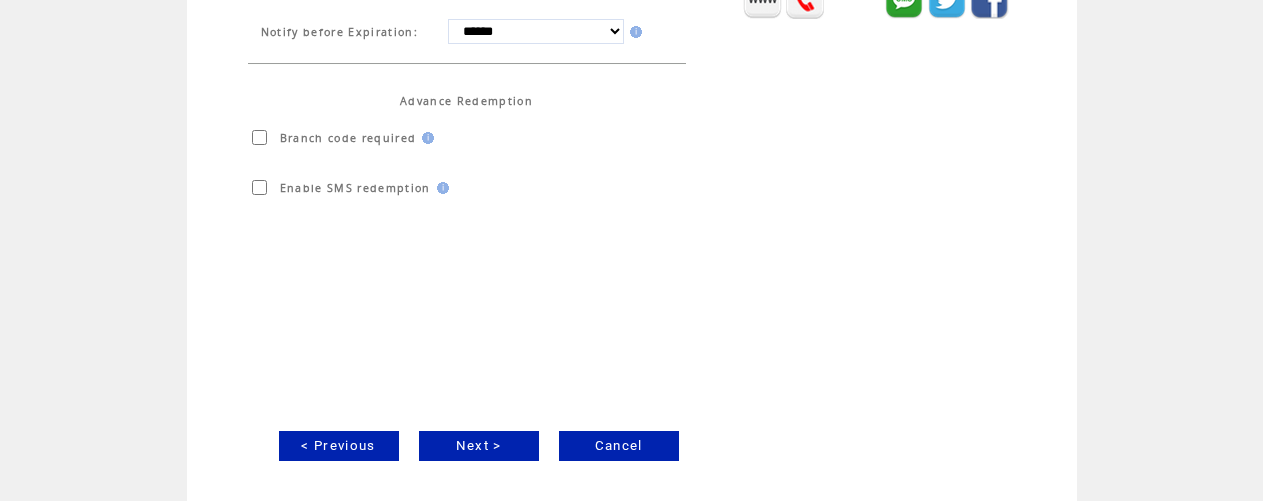 click on "Next >" at bounding box center (479, 446) 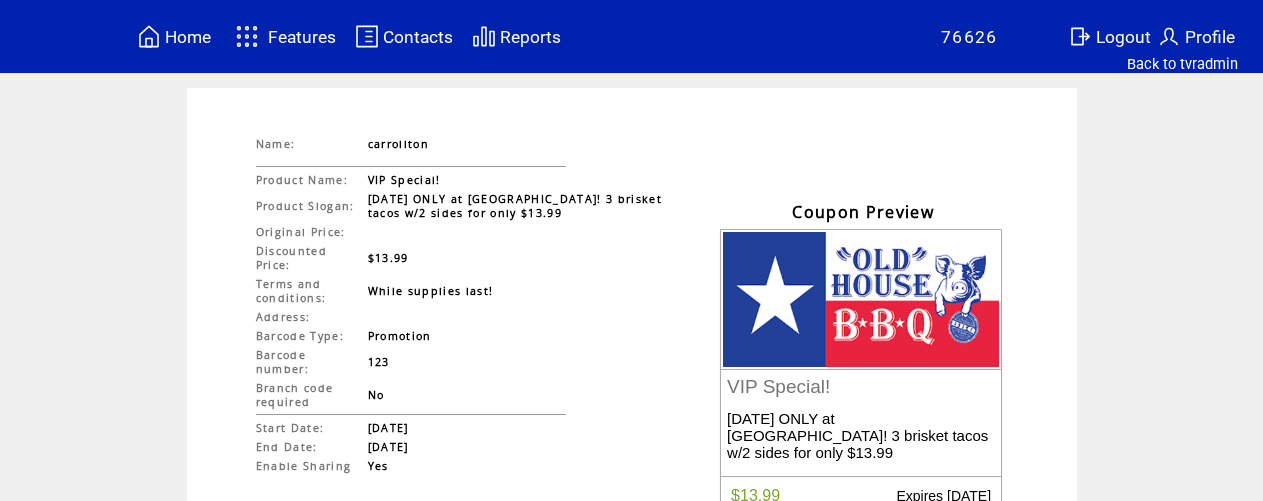 scroll, scrollTop: 246, scrollLeft: 0, axis: vertical 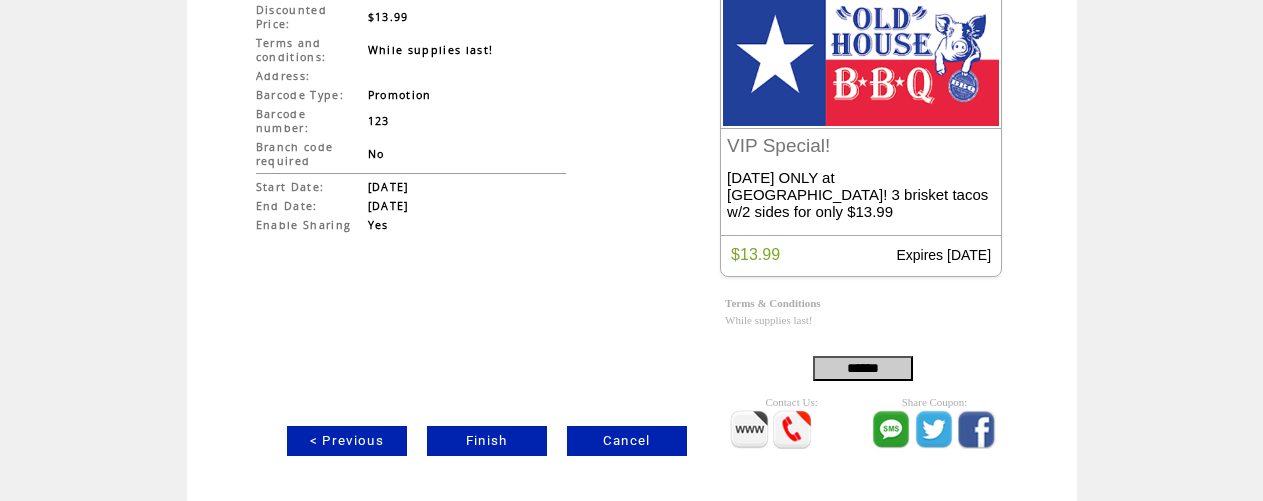 click on "Finish" at bounding box center (487, 441) 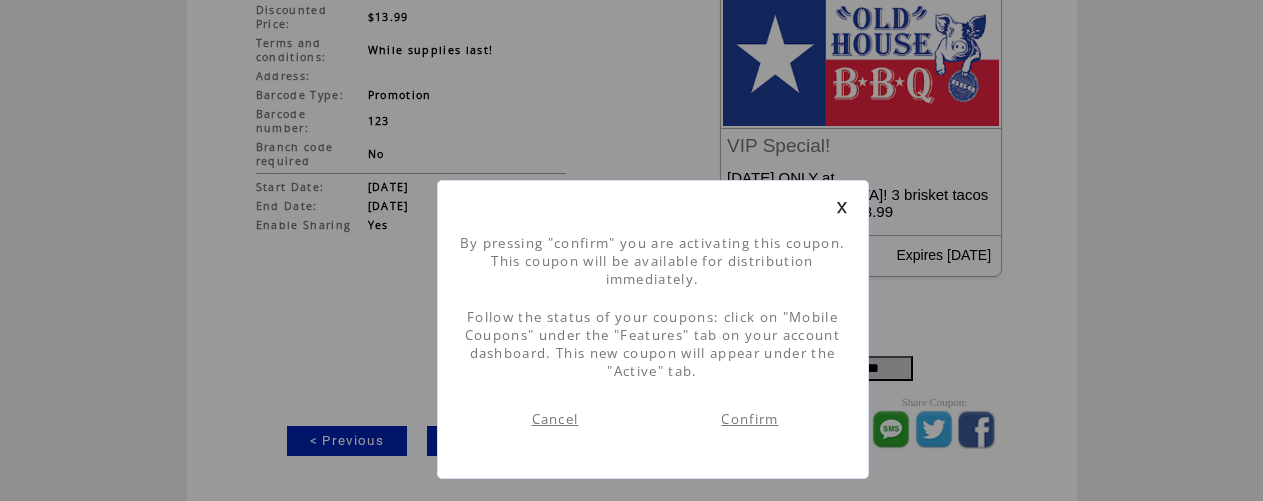 scroll, scrollTop: 1, scrollLeft: 0, axis: vertical 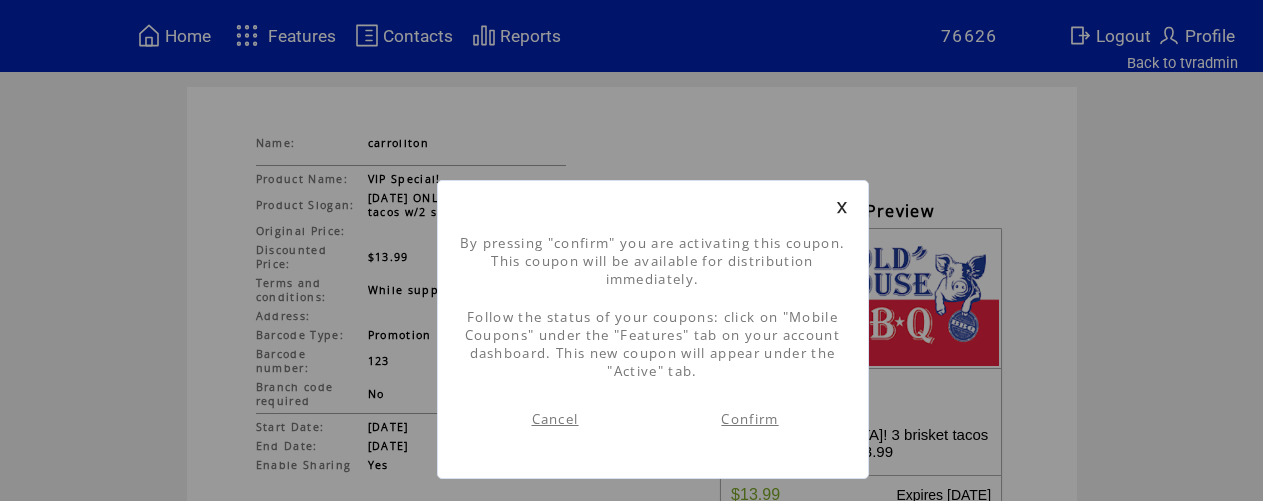 click on "Confirm" at bounding box center (749, 419) 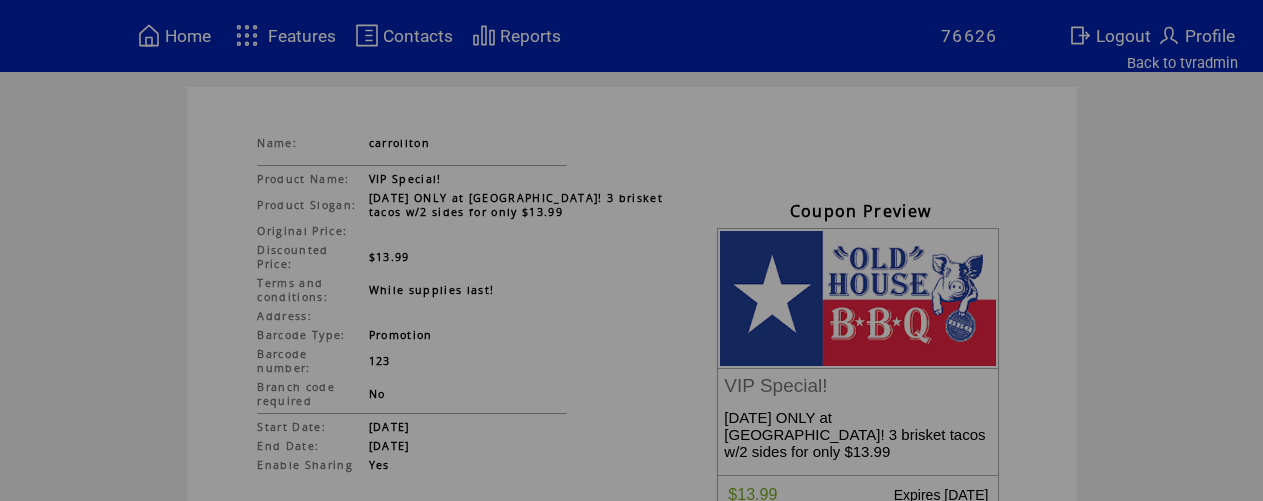 scroll, scrollTop: 0, scrollLeft: 0, axis: both 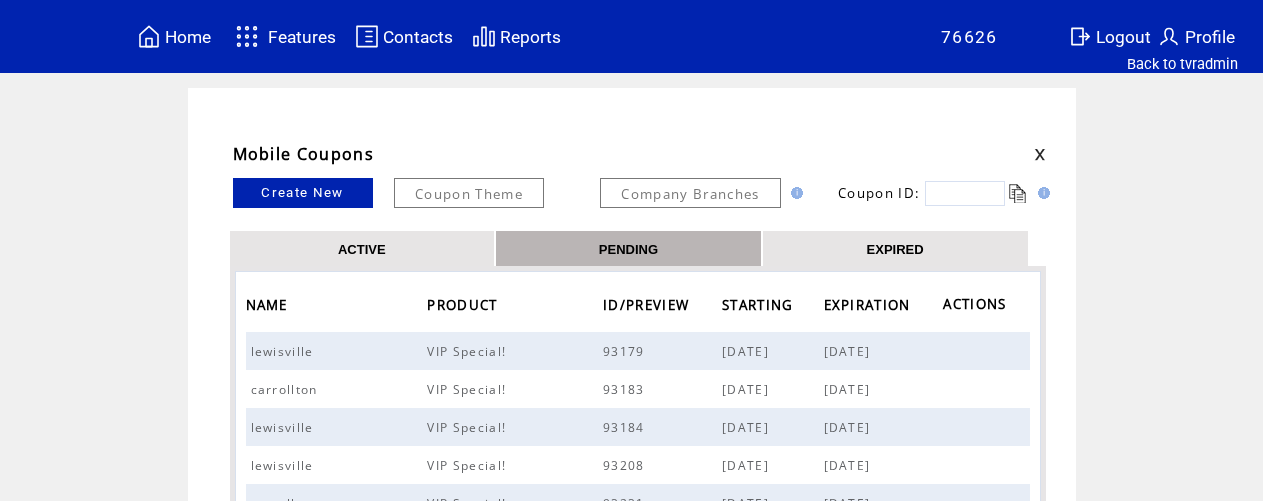 click on "ACTIVE" at bounding box center (362, 248) 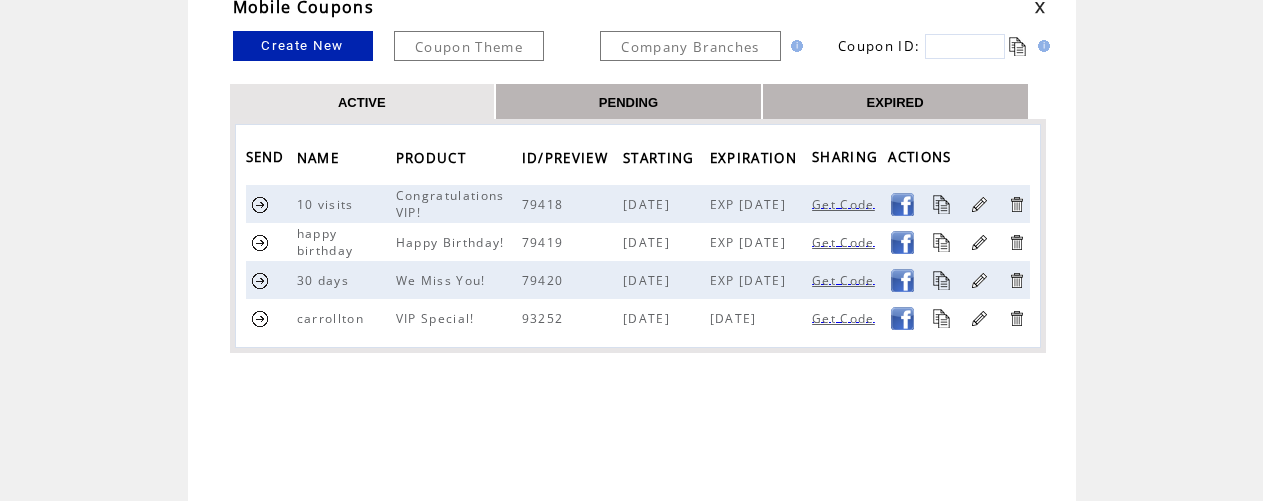 scroll, scrollTop: 147, scrollLeft: 0, axis: vertical 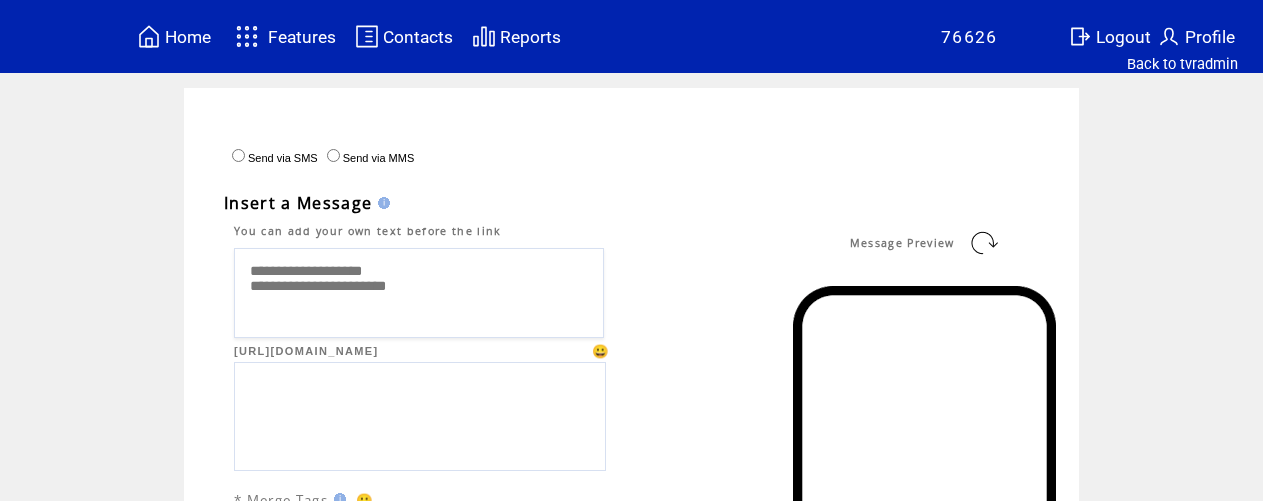 drag, startPoint x: 403, startPoint y: 273, endPoint x: 248, endPoint y: 267, distance: 155.11609 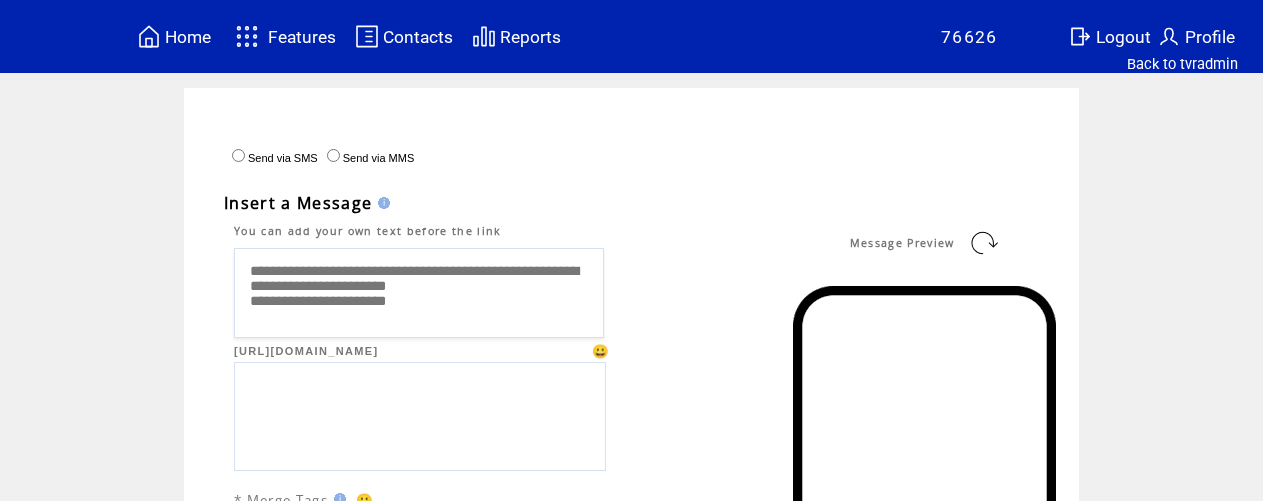 type on "**********" 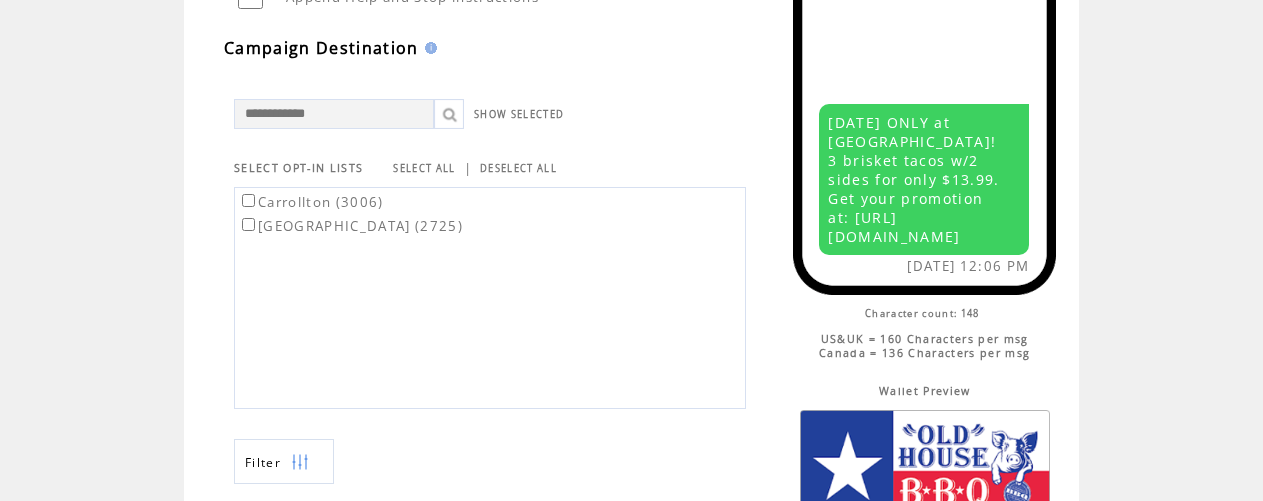 scroll, scrollTop: 550, scrollLeft: 0, axis: vertical 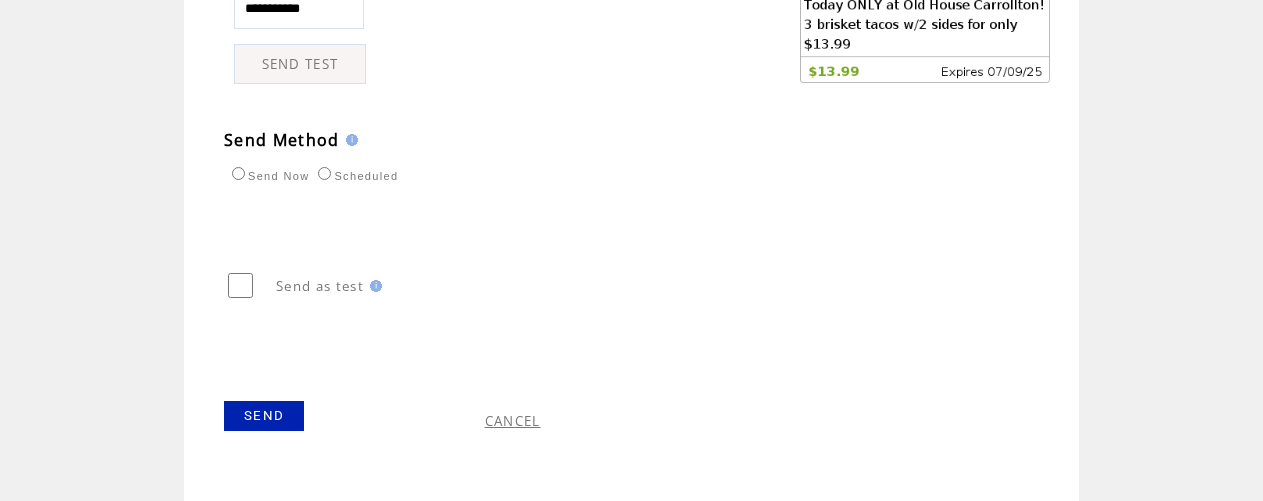 click on "SEND" at bounding box center (264, 416) 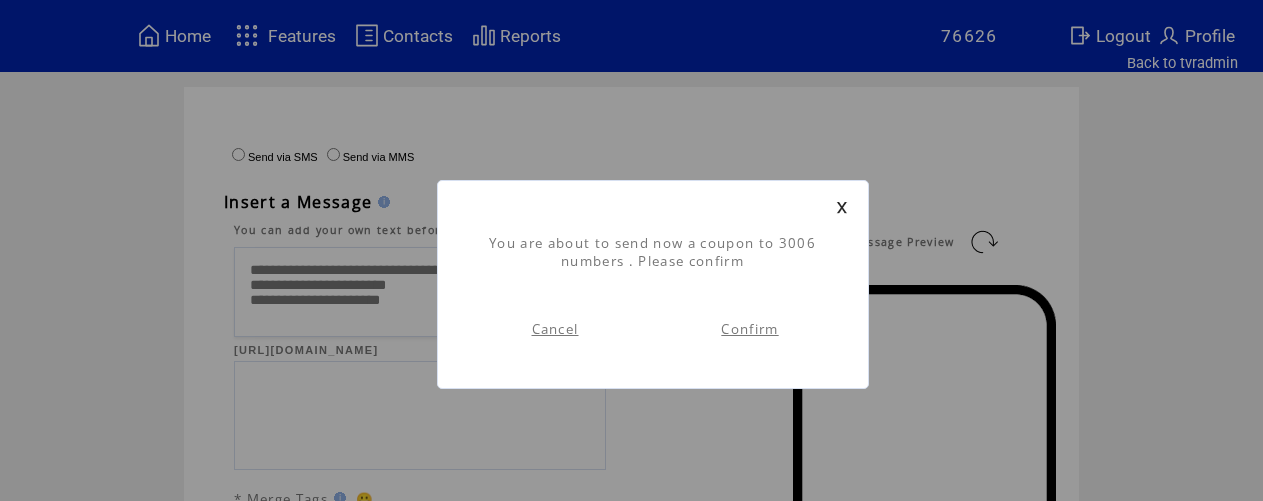 scroll, scrollTop: 1, scrollLeft: 0, axis: vertical 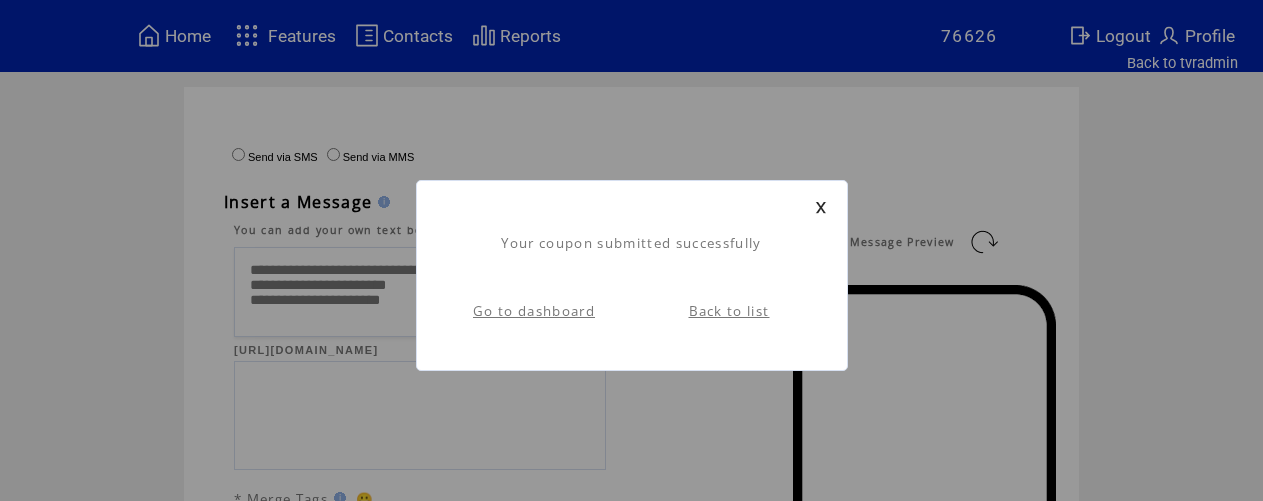 click on "Go to dashboard" at bounding box center (534, 311) 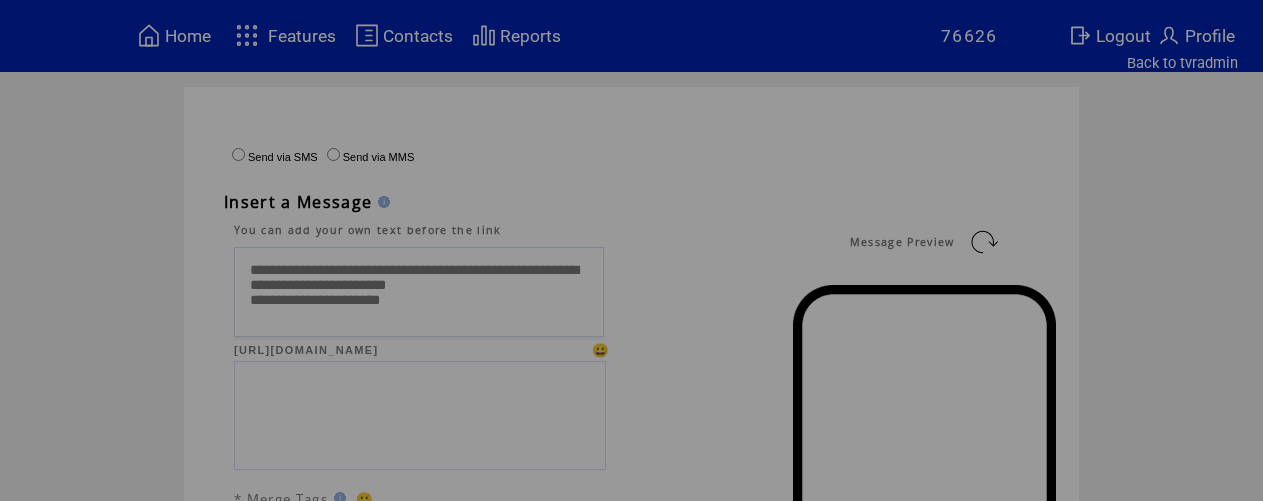 scroll, scrollTop: 0, scrollLeft: 0, axis: both 